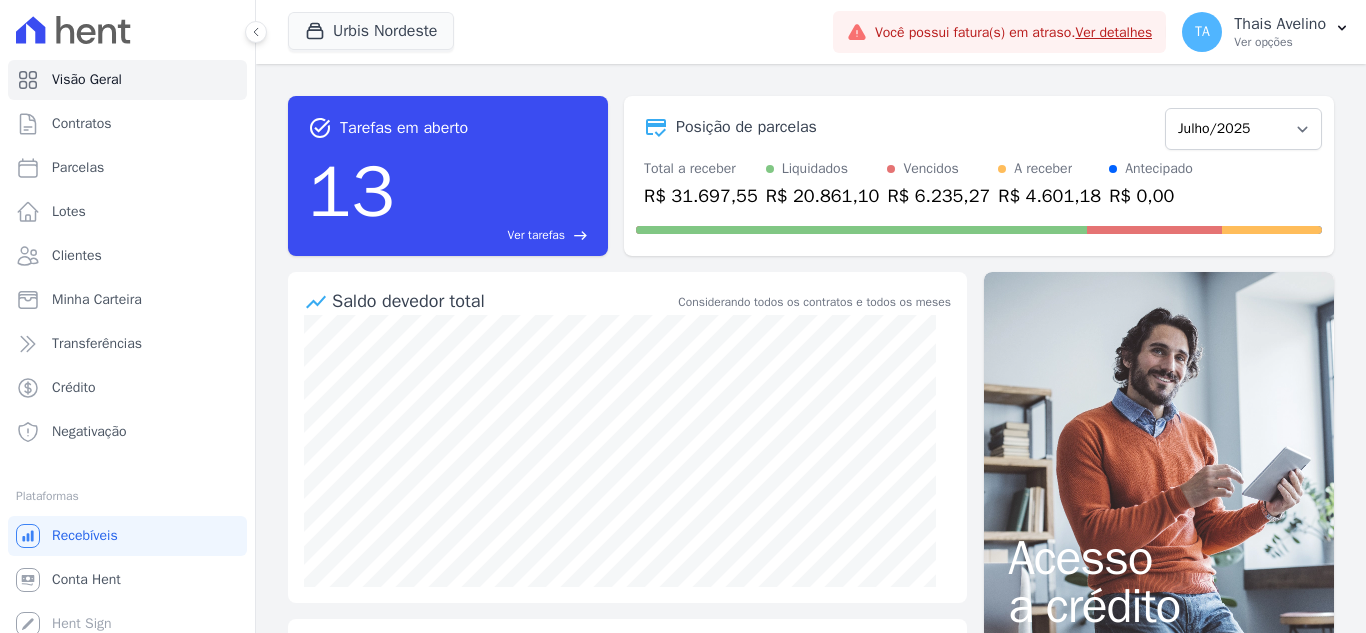 scroll, scrollTop: 0, scrollLeft: 0, axis: both 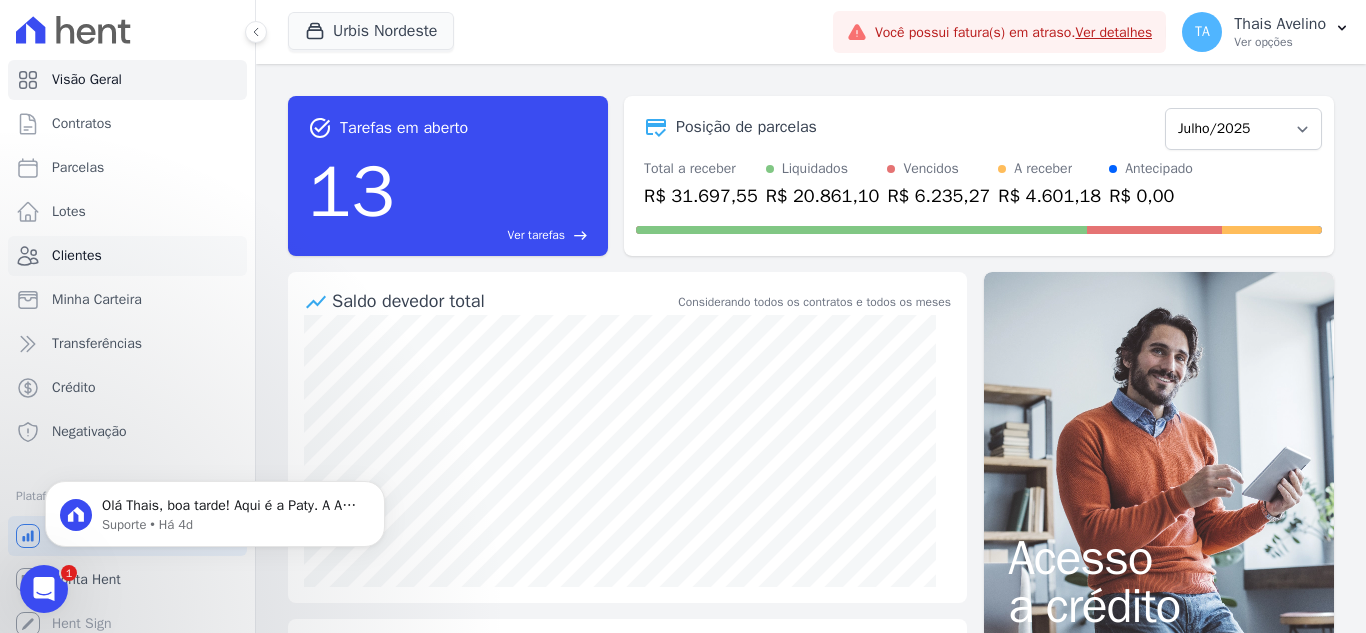 click on "Clientes" at bounding box center (127, 256) 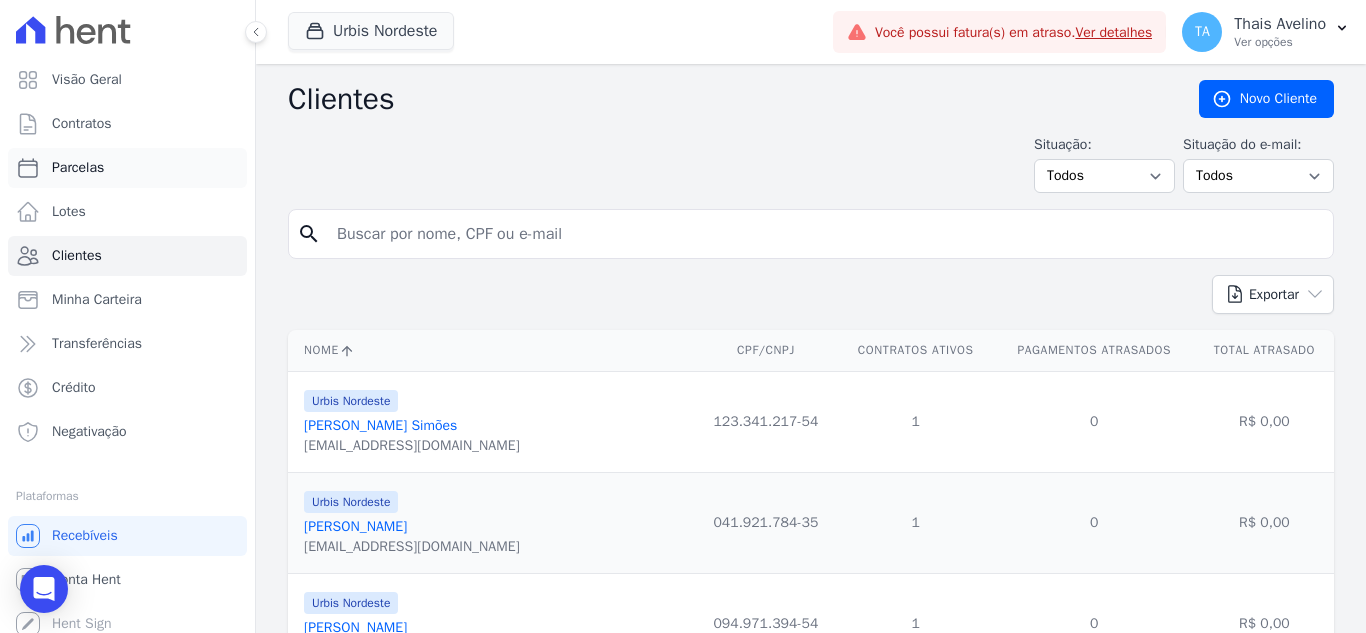 click on "Parcelas" at bounding box center [127, 168] 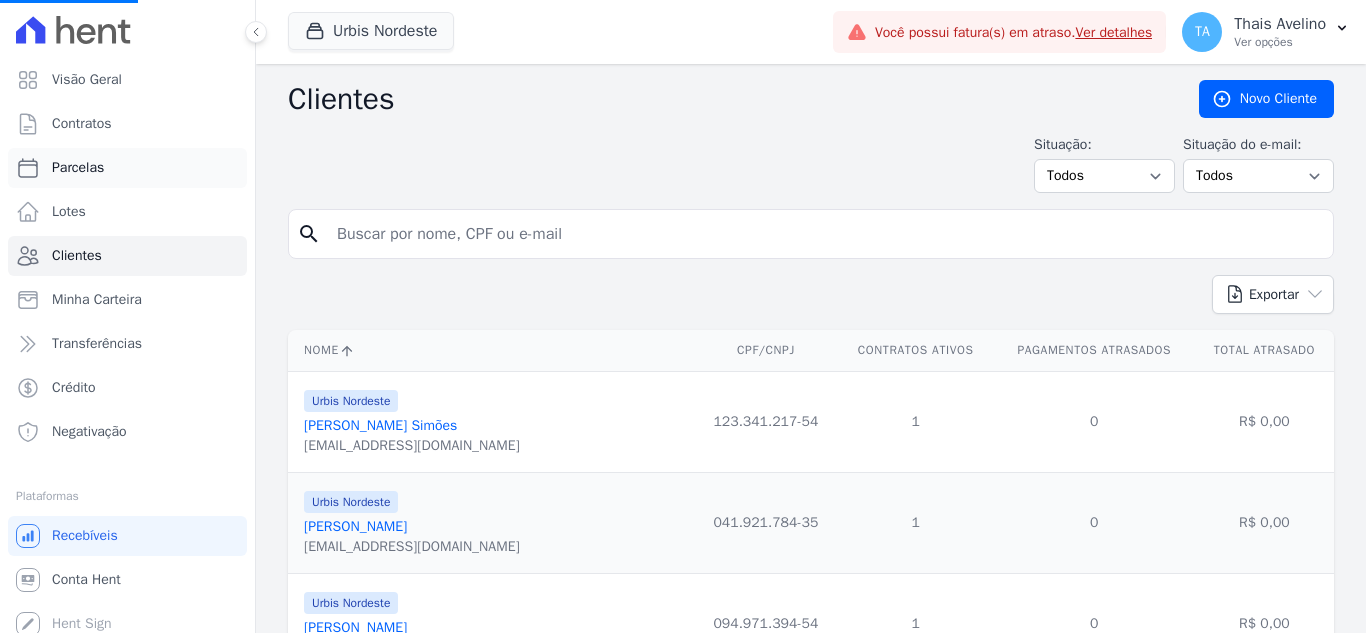select 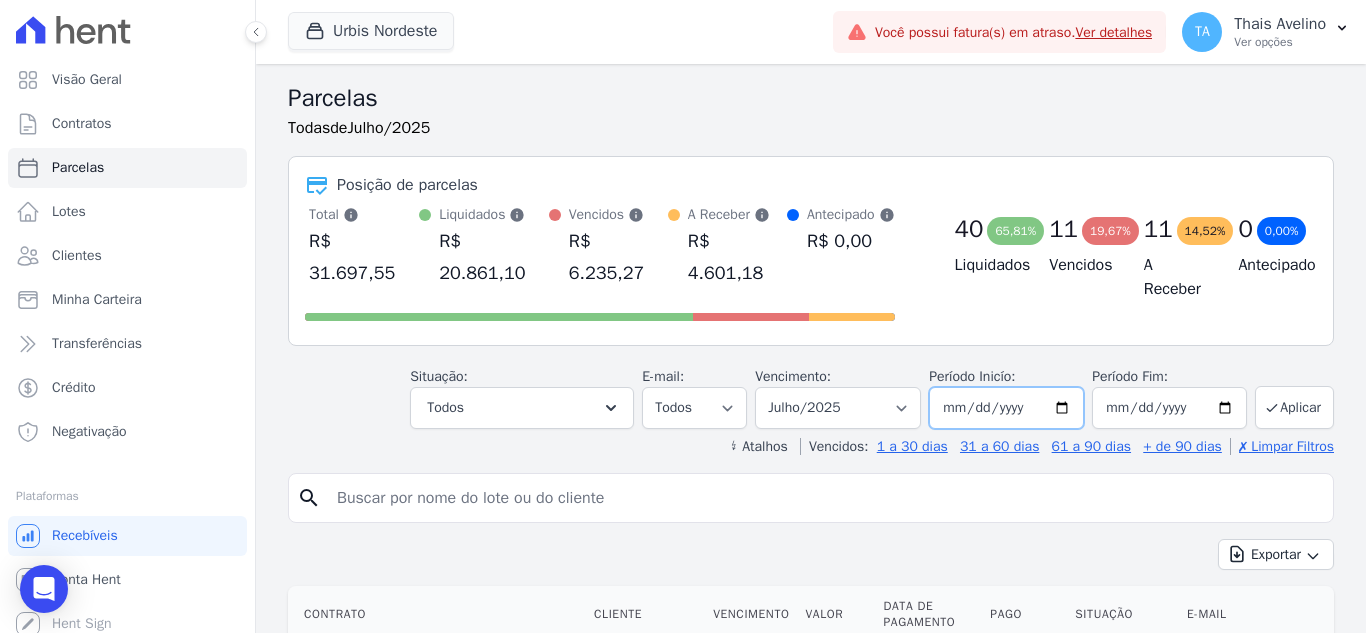 click on "2025-07-01" at bounding box center (1006, 408) 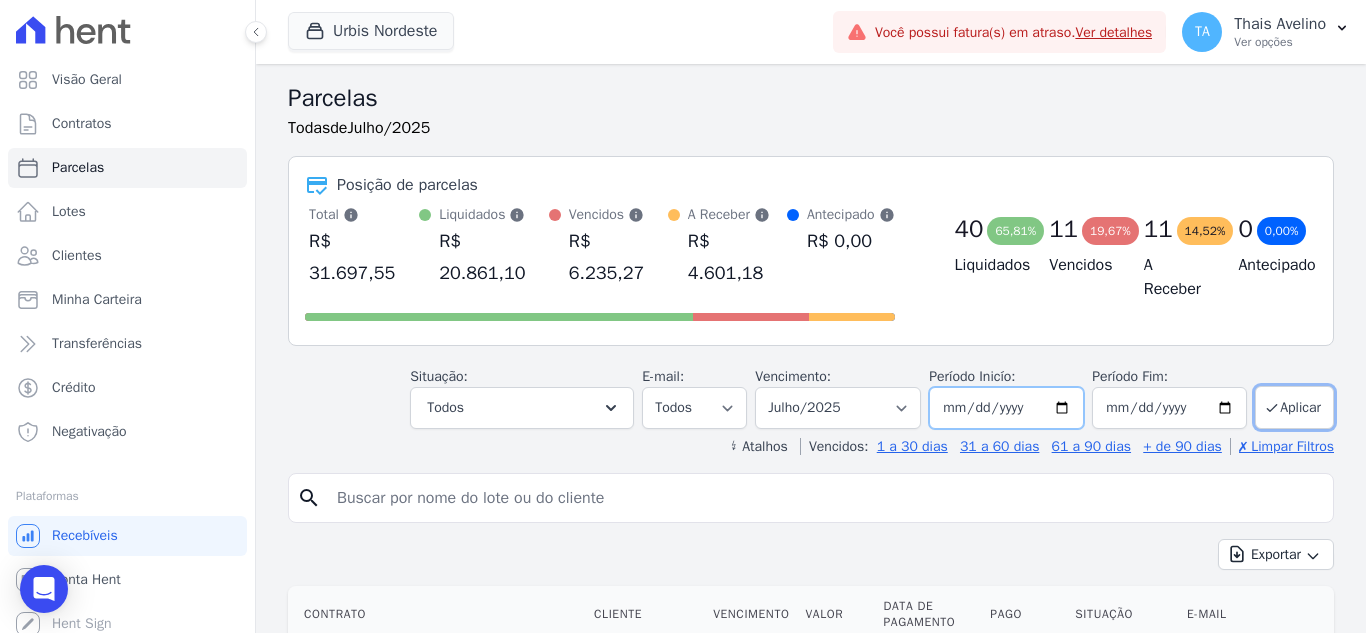 type on "2025-09-01" 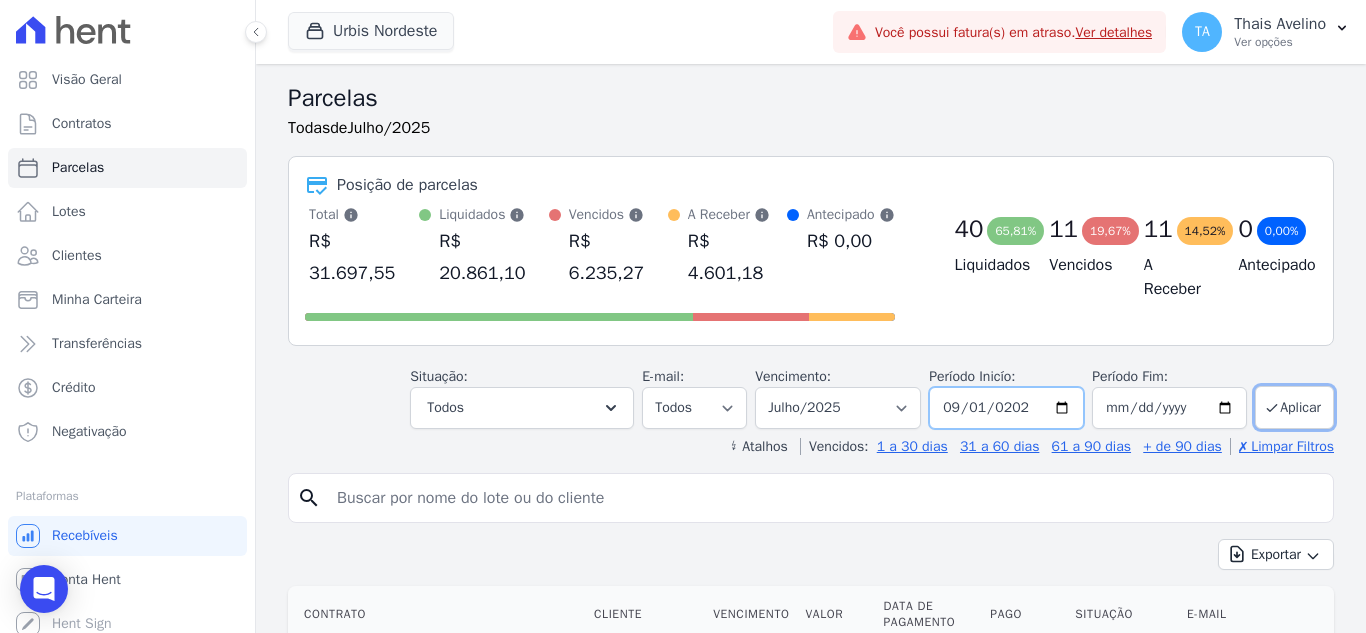 type on "2020-09-01" 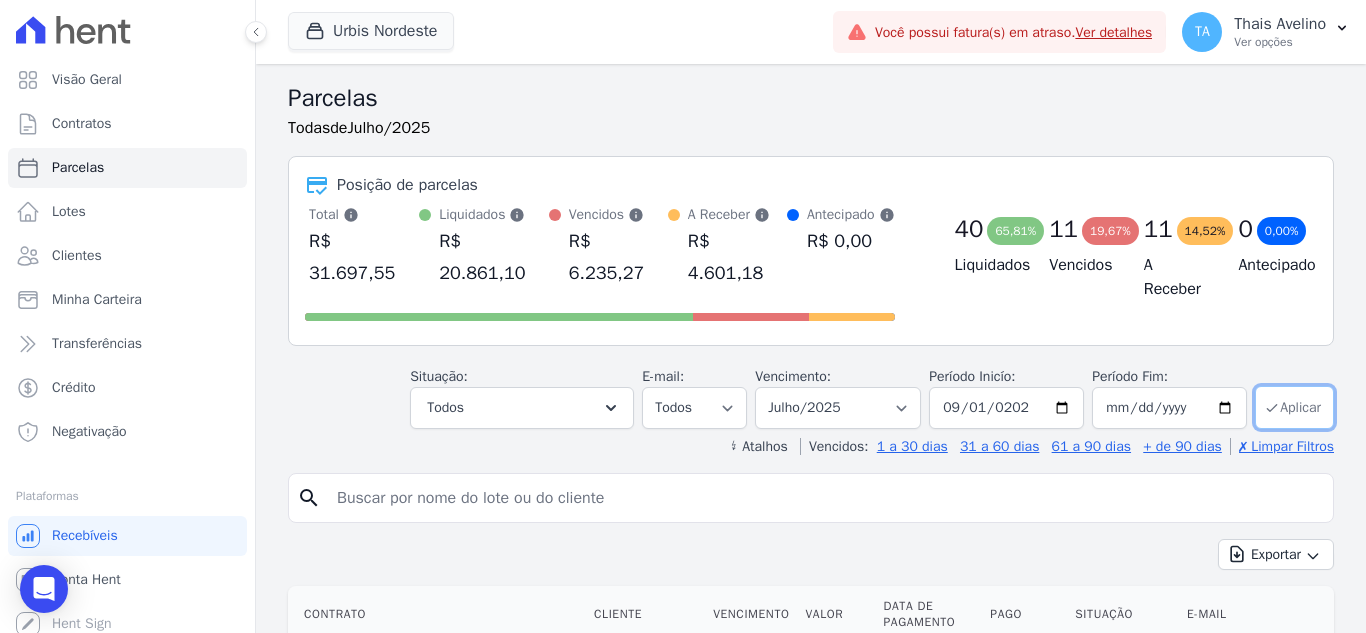 click on "Aplicar" at bounding box center (1294, 407) 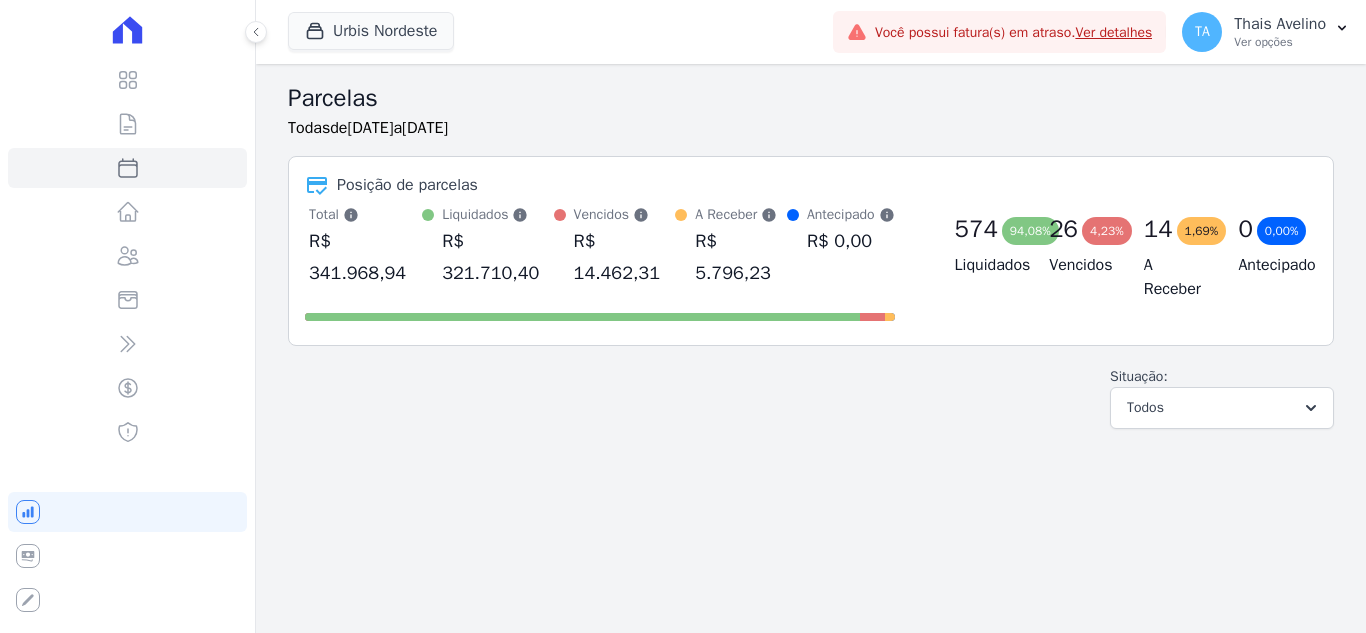 select 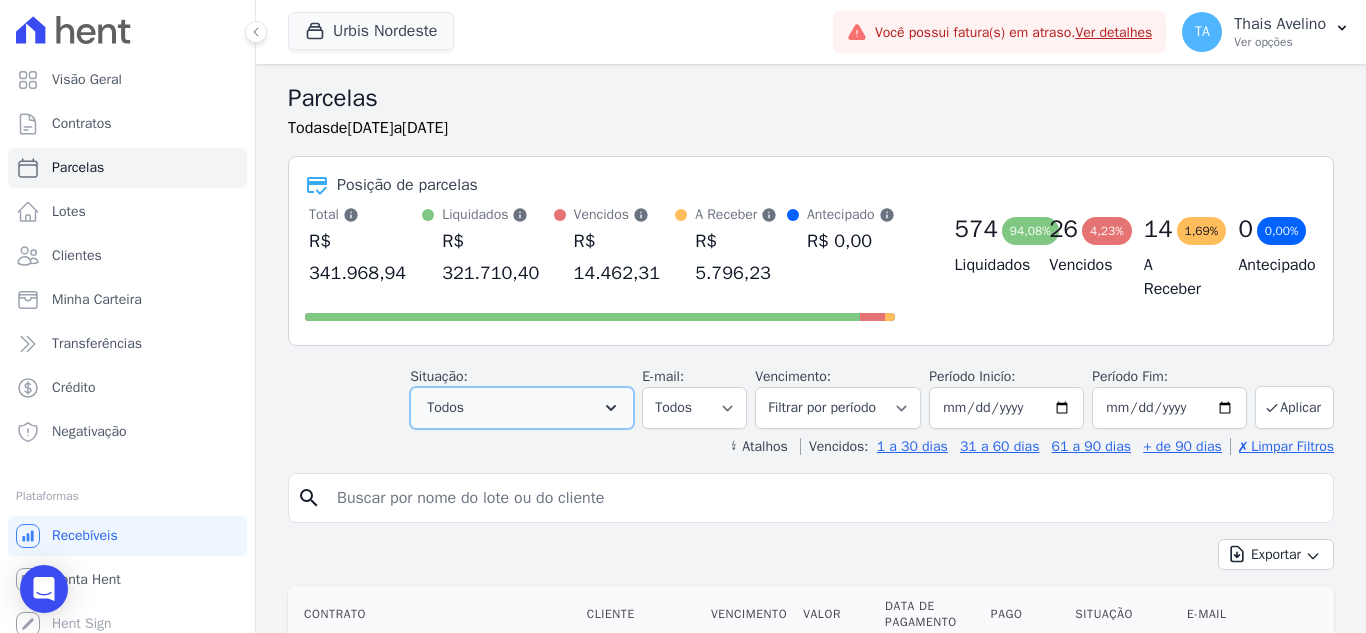 click on "Todos" at bounding box center [522, 408] 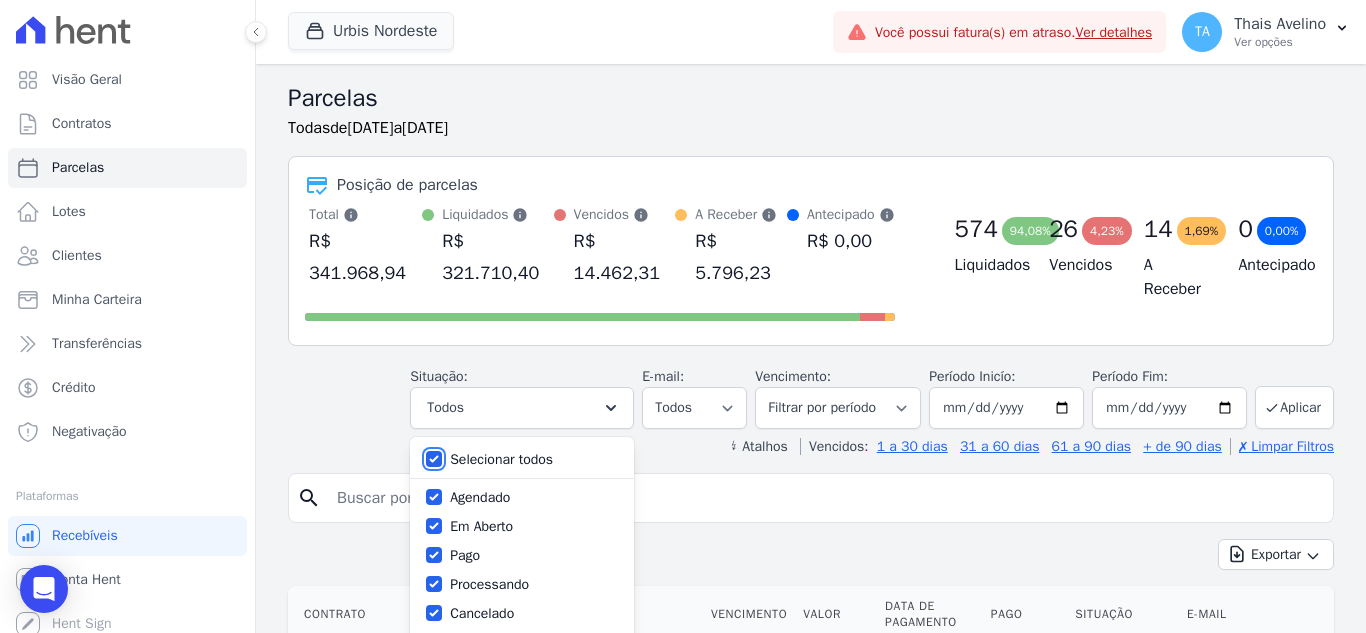 click on "Selecionar todos" at bounding box center (434, 459) 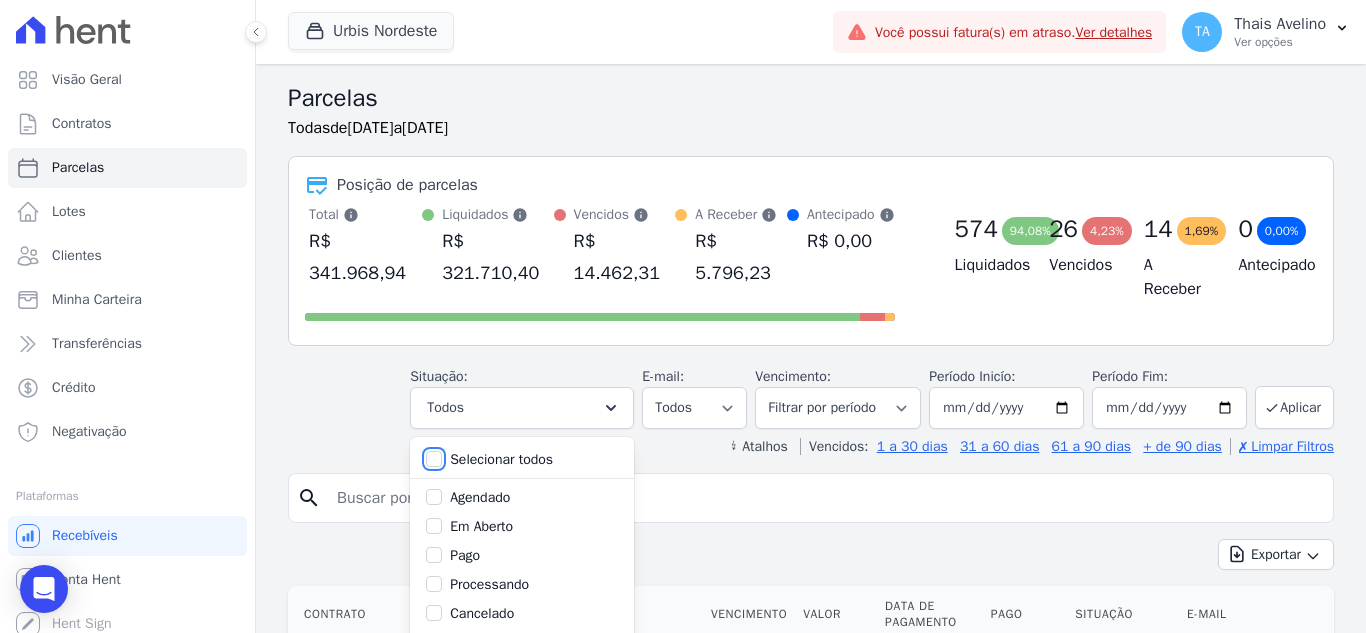 checkbox on "false" 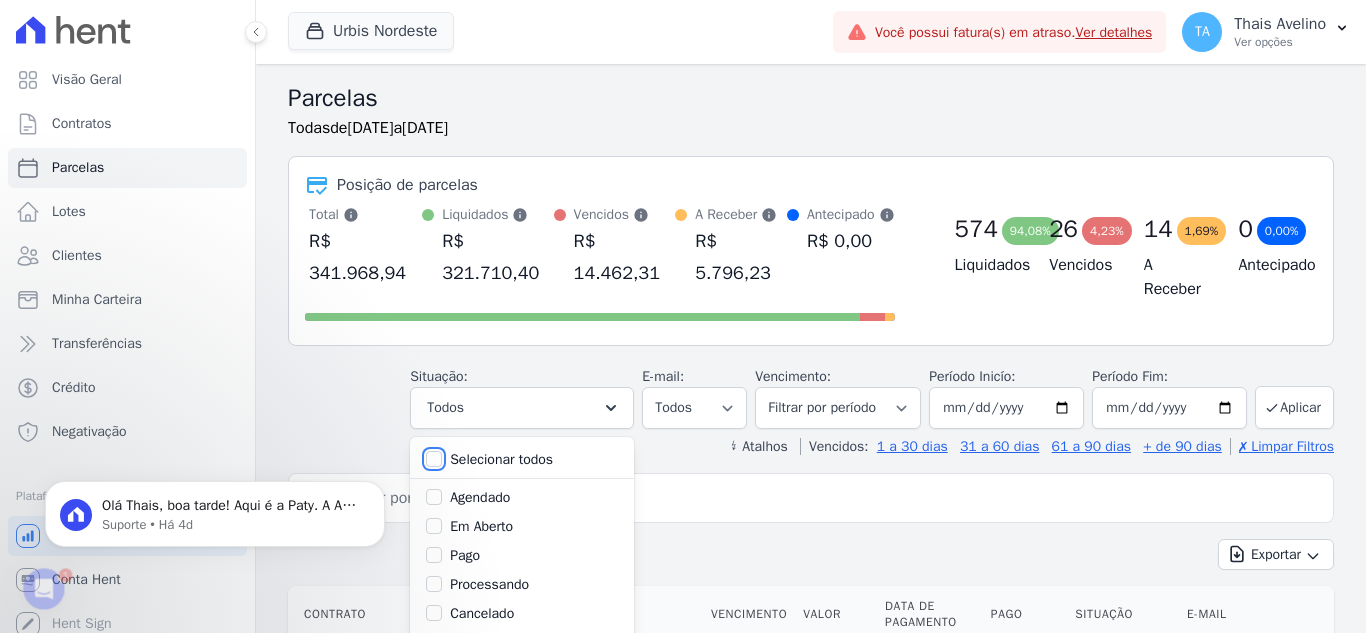 scroll, scrollTop: 0, scrollLeft: 0, axis: both 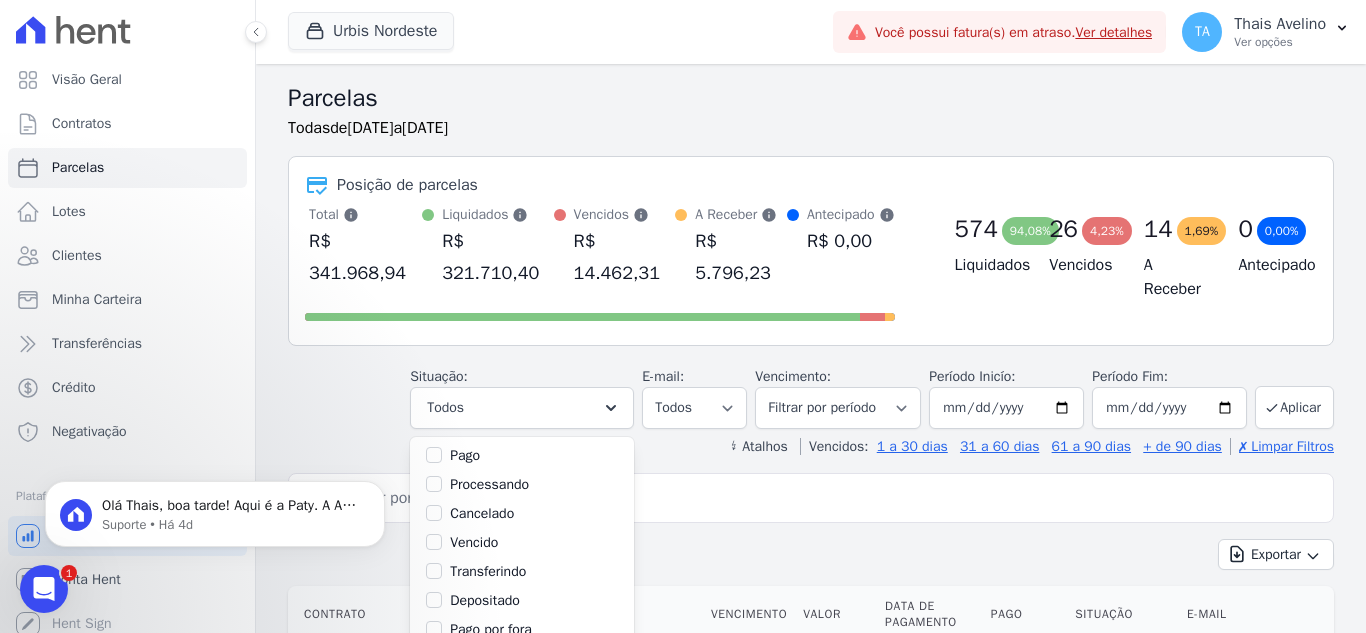 click on "Vencido" at bounding box center [522, 542] 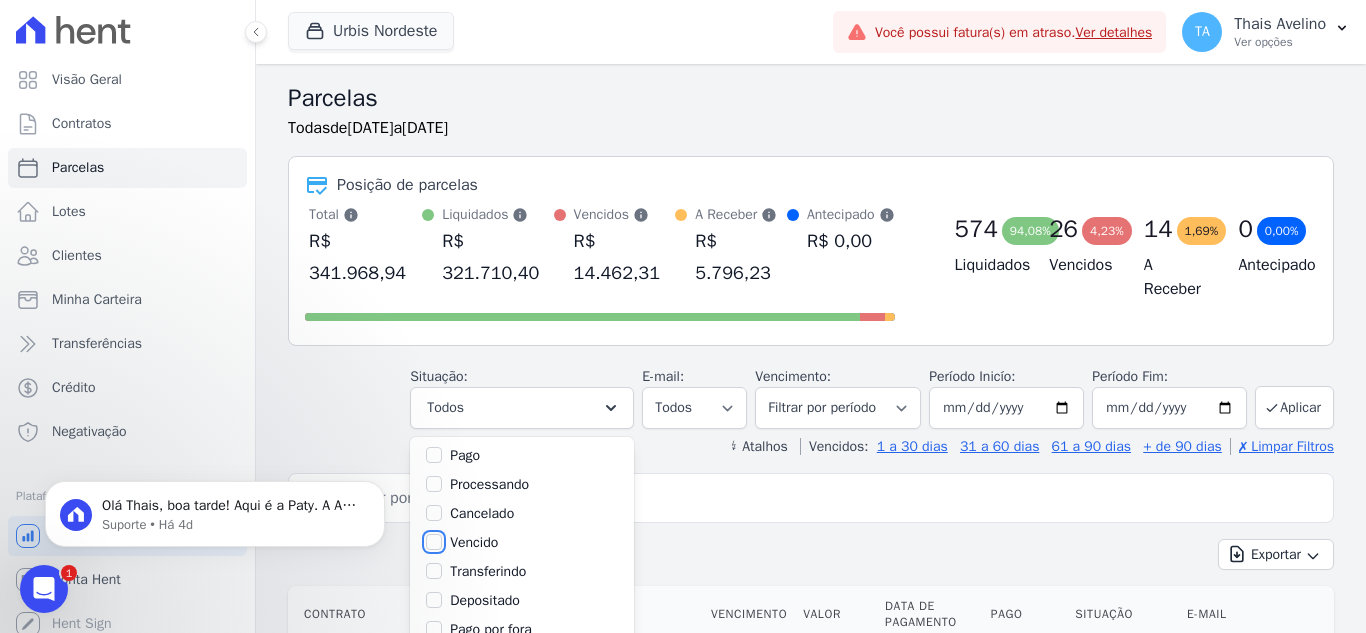 click on "Vencido" at bounding box center [434, 542] 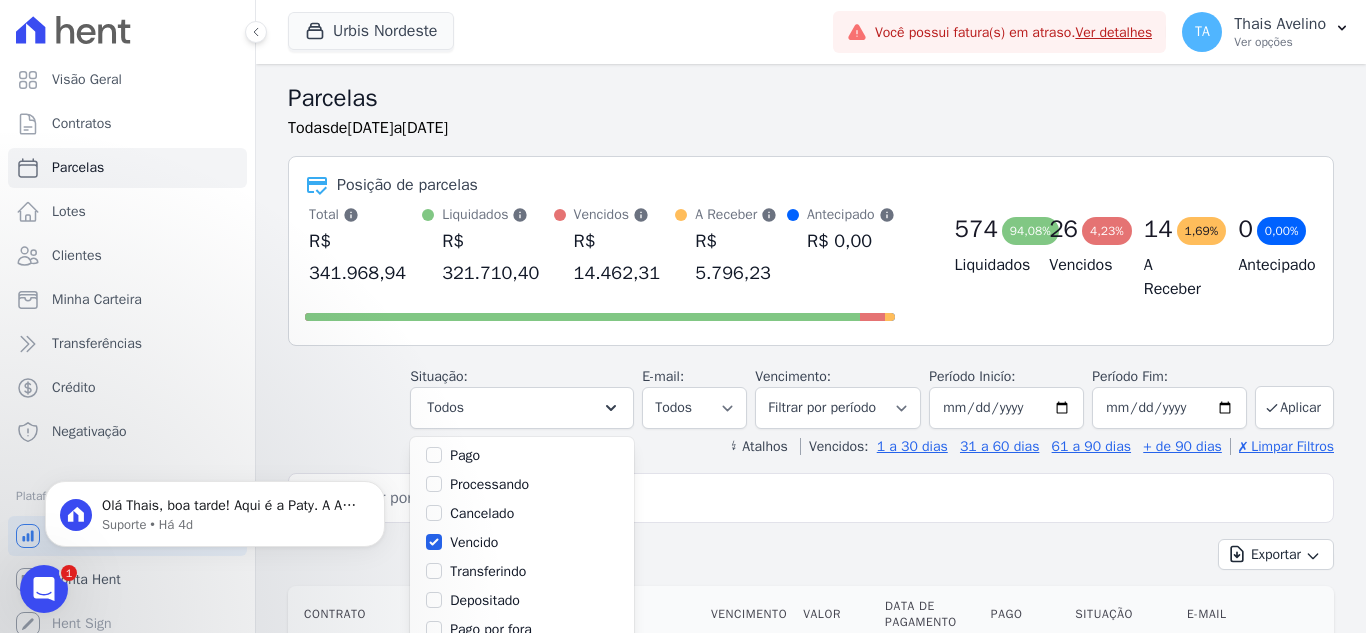 scroll, scrollTop: 134, scrollLeft: 0, axis: vertical 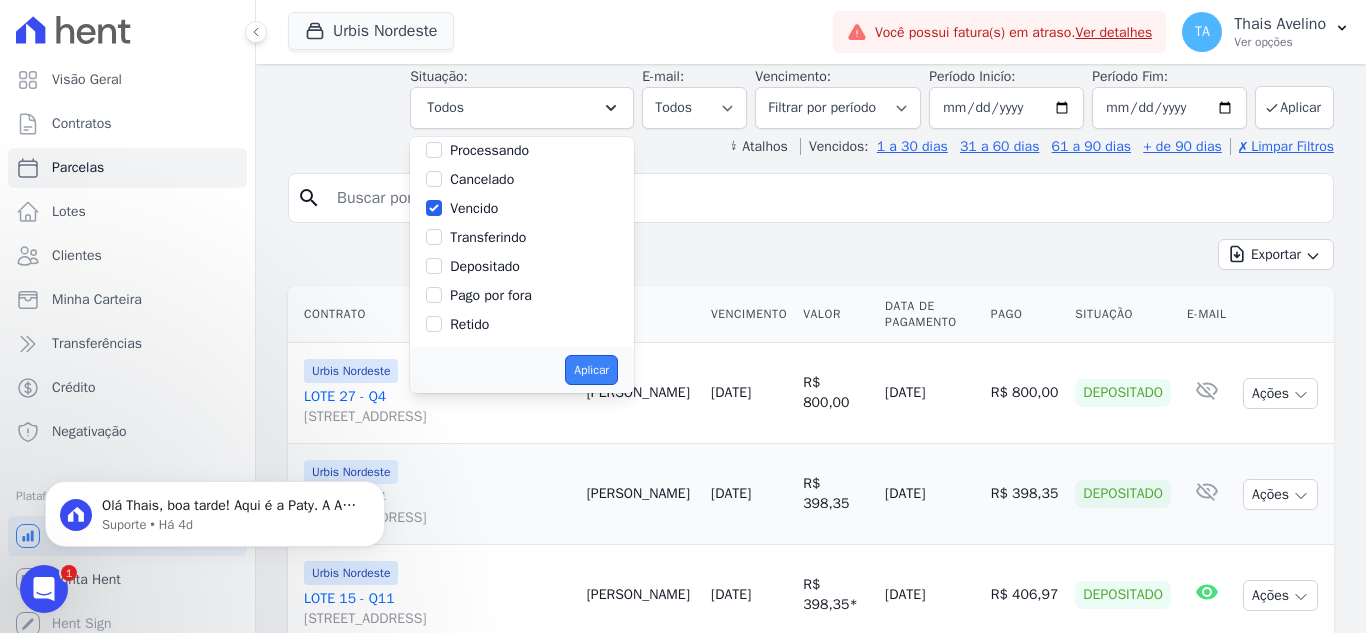 click on "Aplicar" at bounding box center [591, 370] 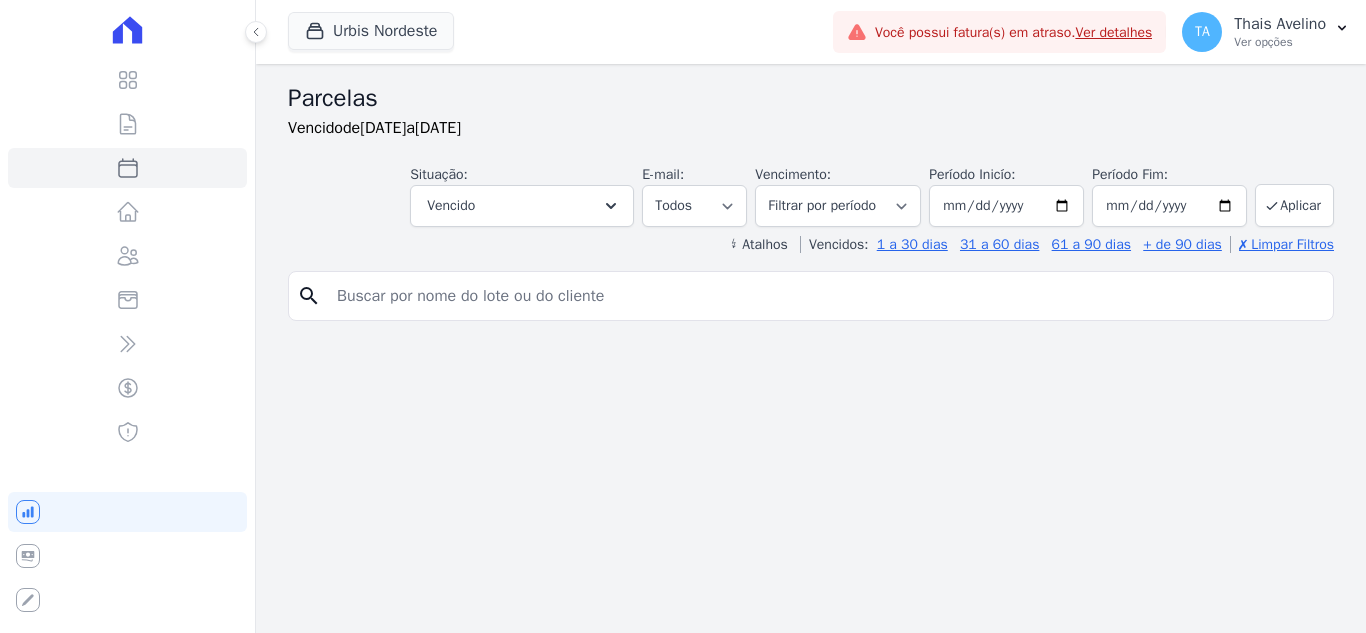 select 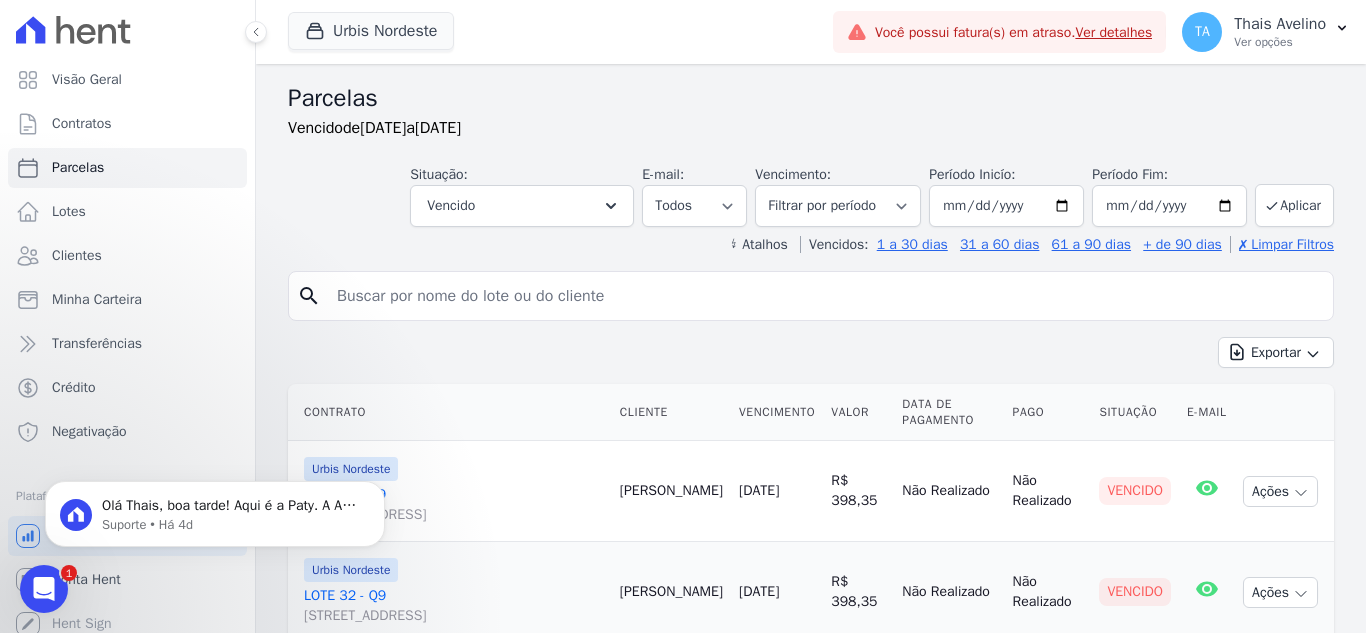 scroll, scrollTop: 0, scrollLeft: 0, axis: both 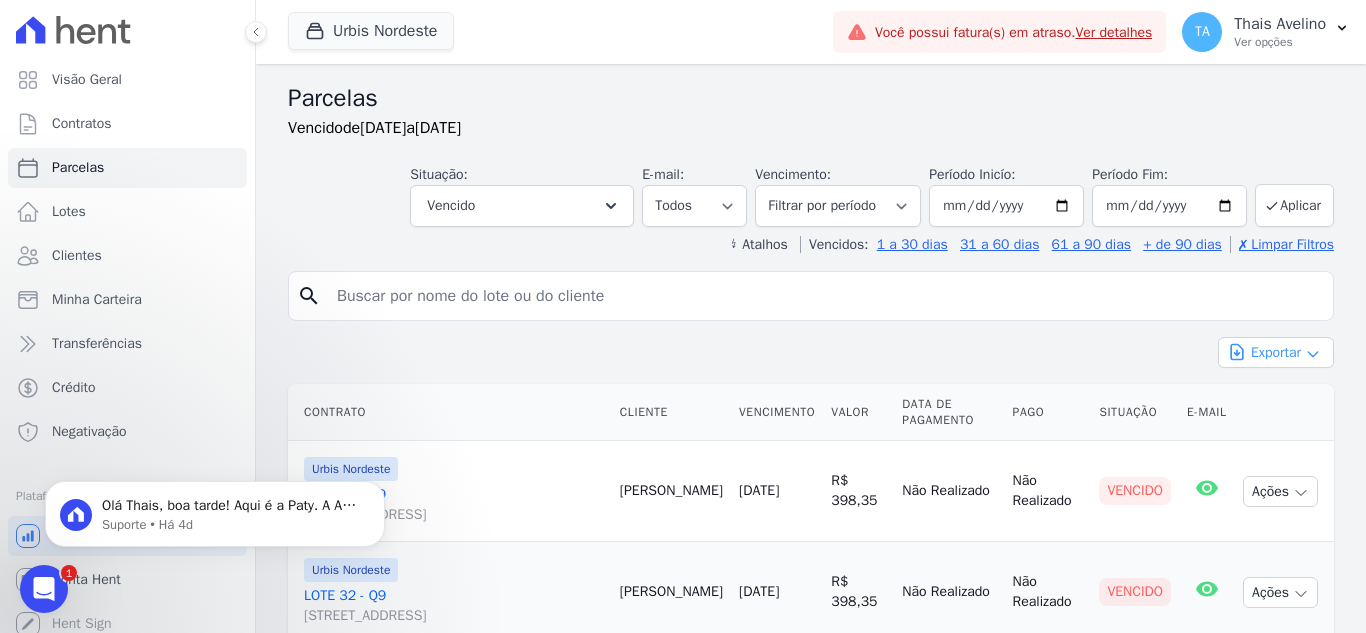 click 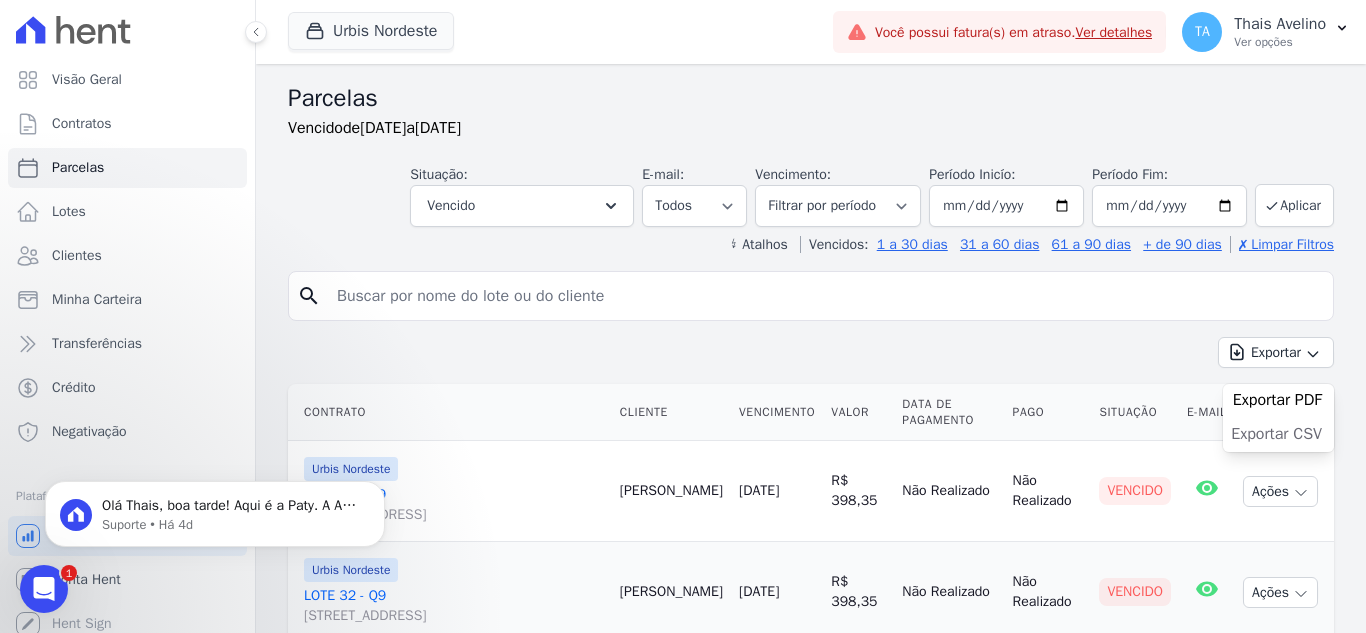 click on "Exportar CSV" at bounding box center [1276, 434] 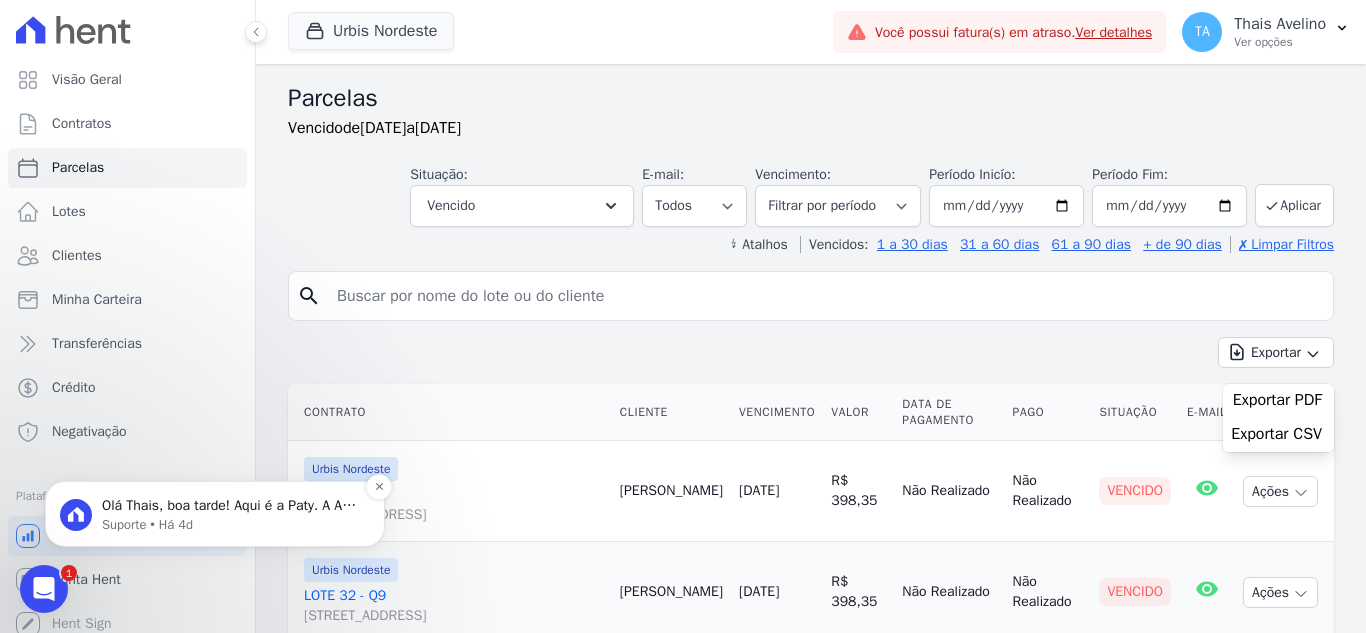 click on "Olá Thais, boa tarde!  Aqui é a Paty.  A Adri finalizou o expediente, amanhã cedo poderá lhe posicionar sobre o assunto." at bounding box center [231, 506] 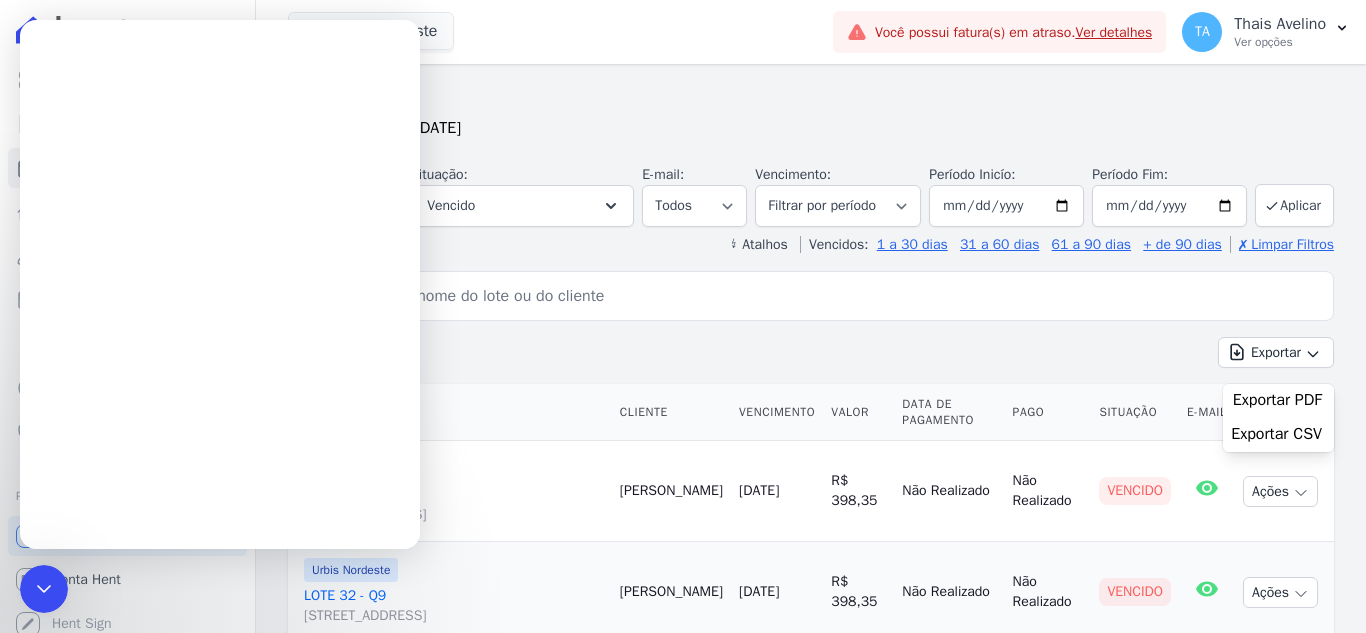 scroll, scrollTop: 0, scrollLeft: 0, axis: both 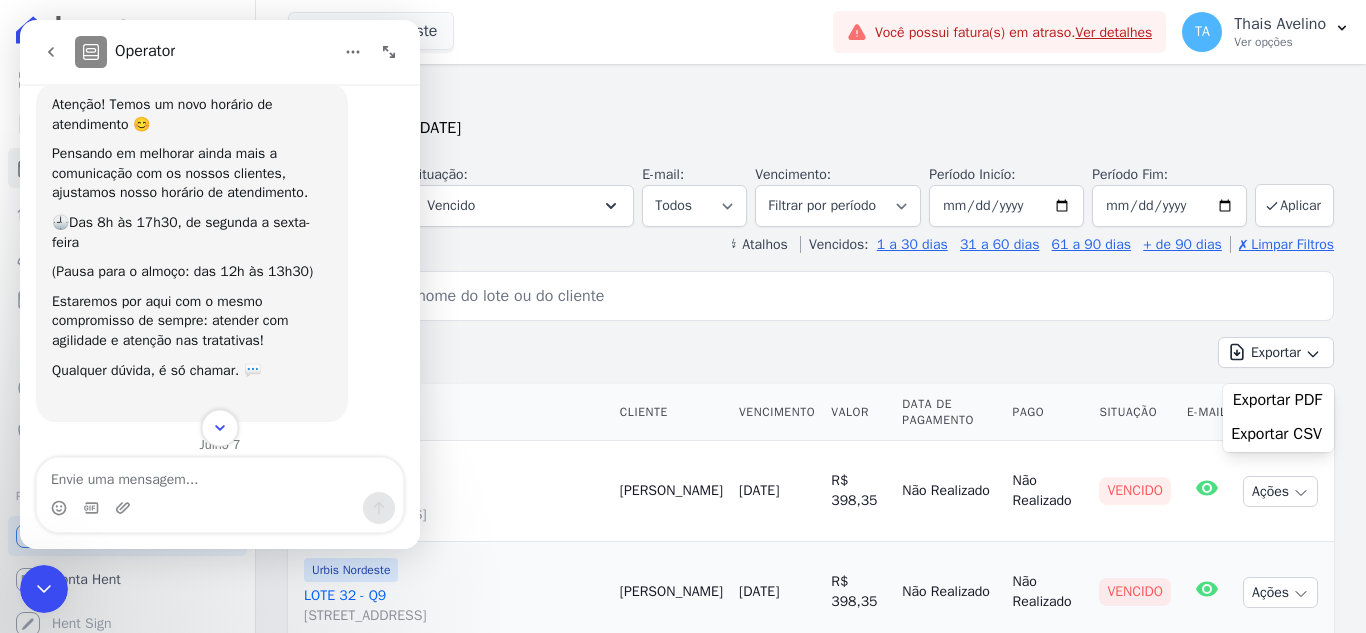 click 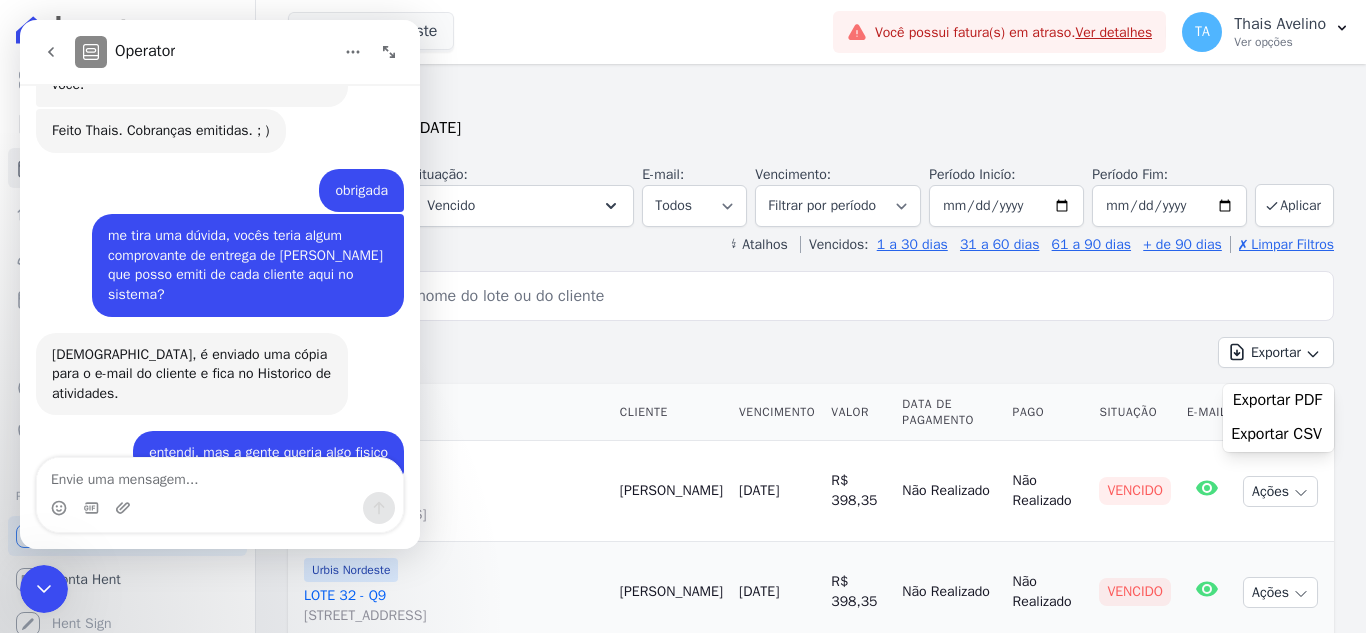 scroll, scrollTop: 6885, scrollLeft: 0, axis: vertical 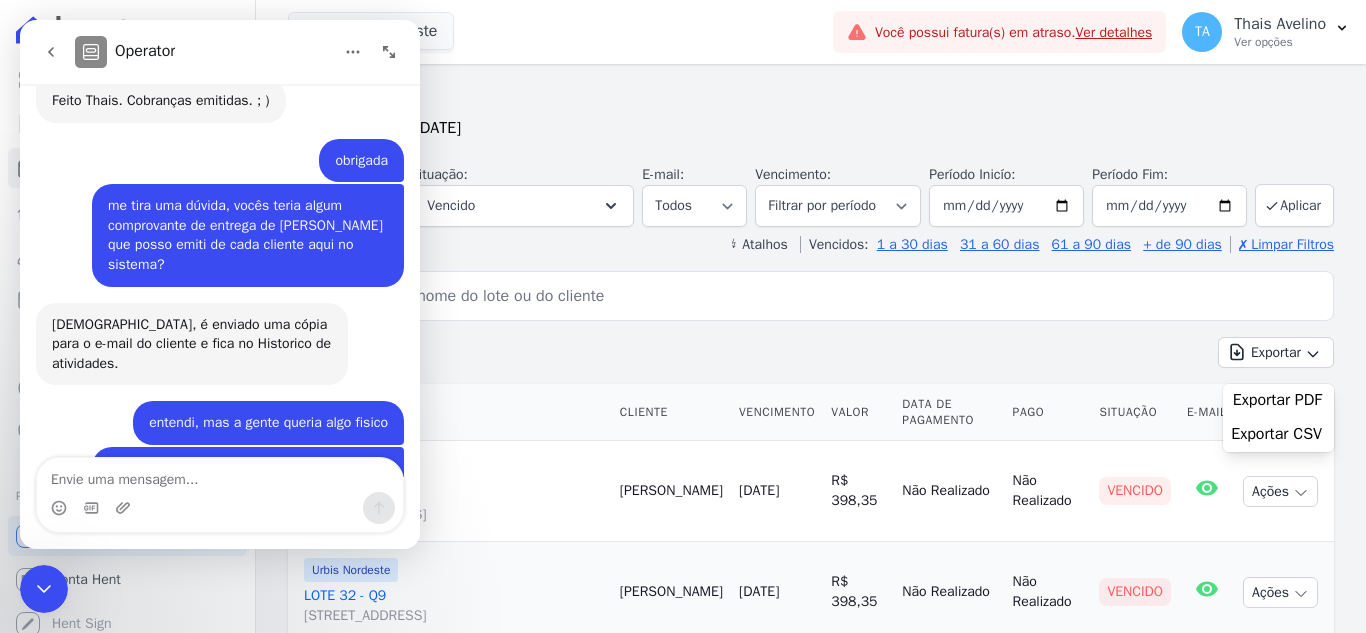 click at bounding box center [91, 52] 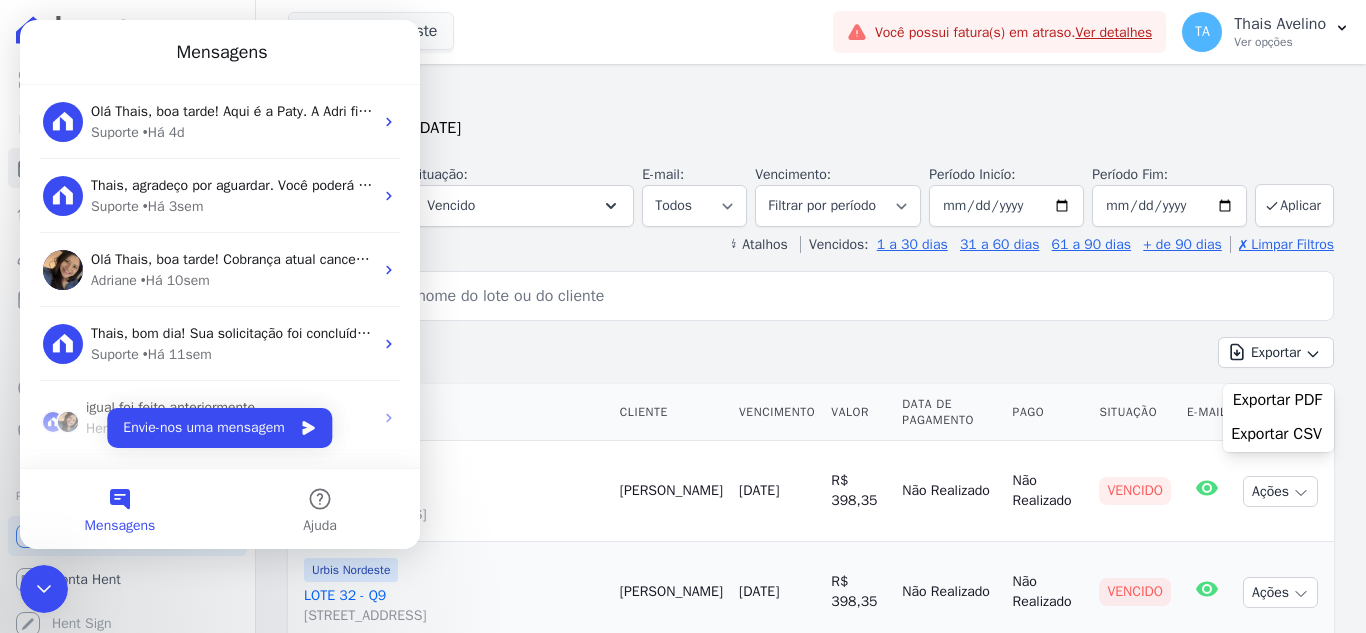 scroll, scrollTop: 0, scrollLeft: 0, axis: both 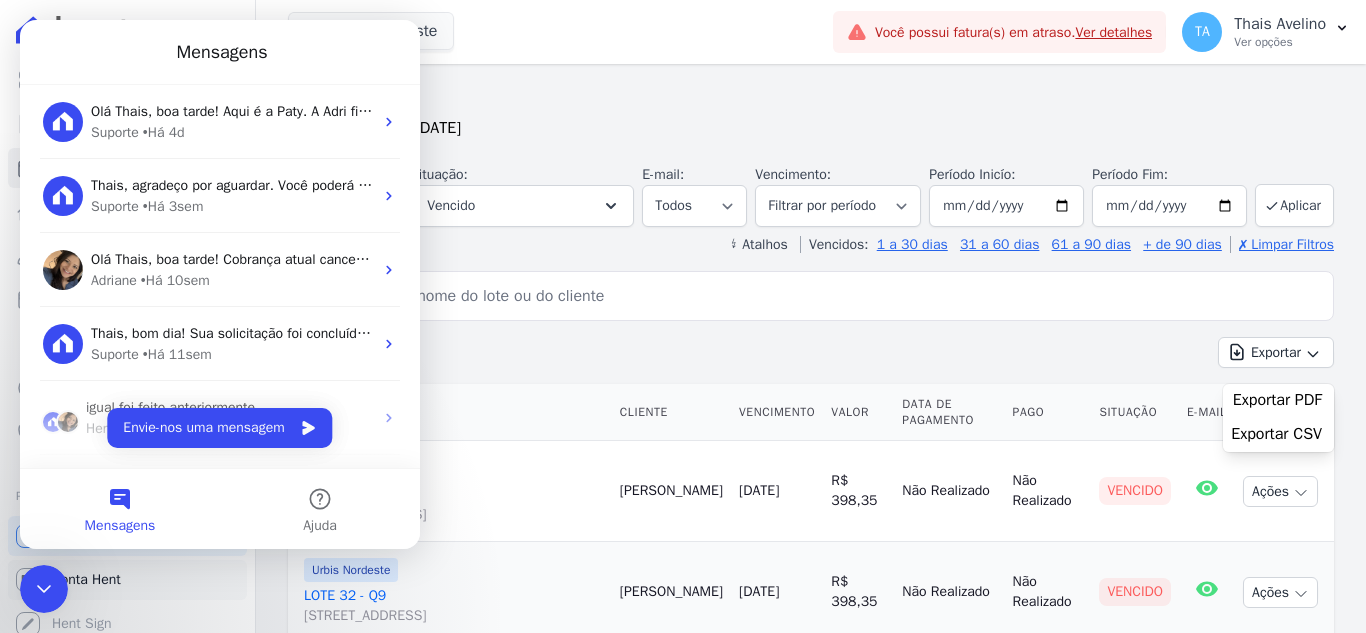 click on "Conta Hent" at bounding box center [127, 580] 